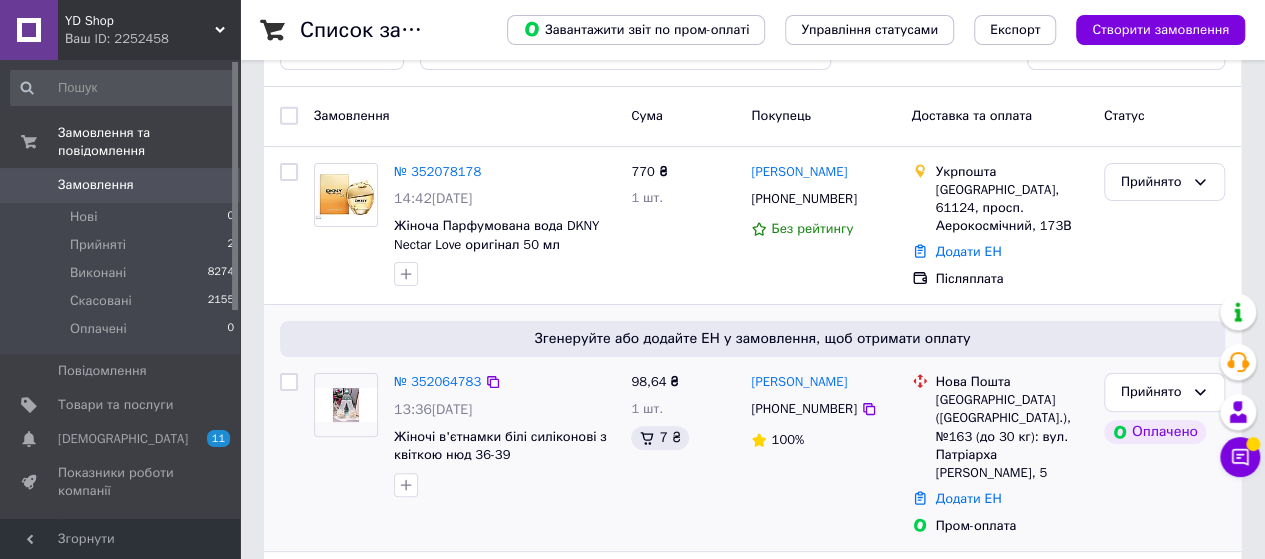 scroll, scrollTop: 100, scrollLeft: 0, axis: vertical 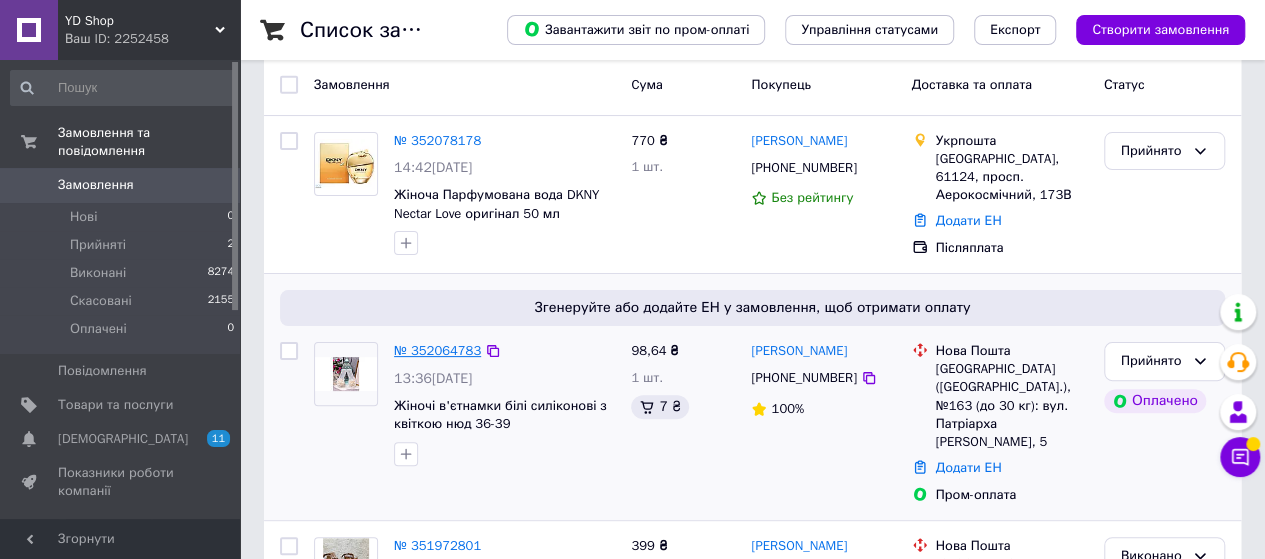 click on "№ 352064783" at bounding box center [437, 350] 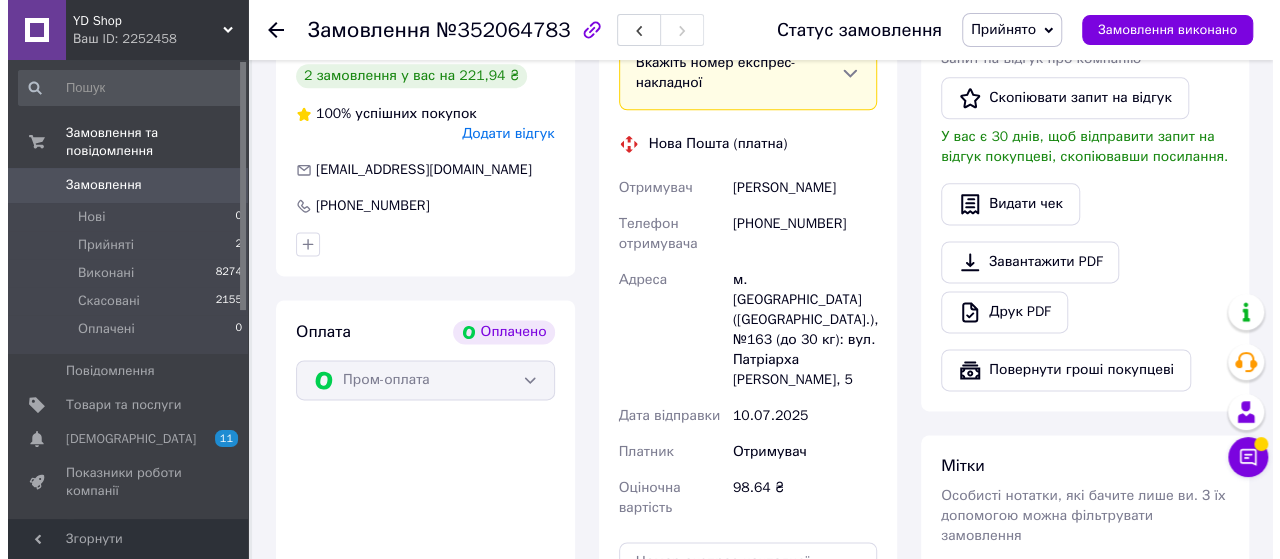 scroll, scrollTop: 900, scrollLeft: 0, axis: vertical 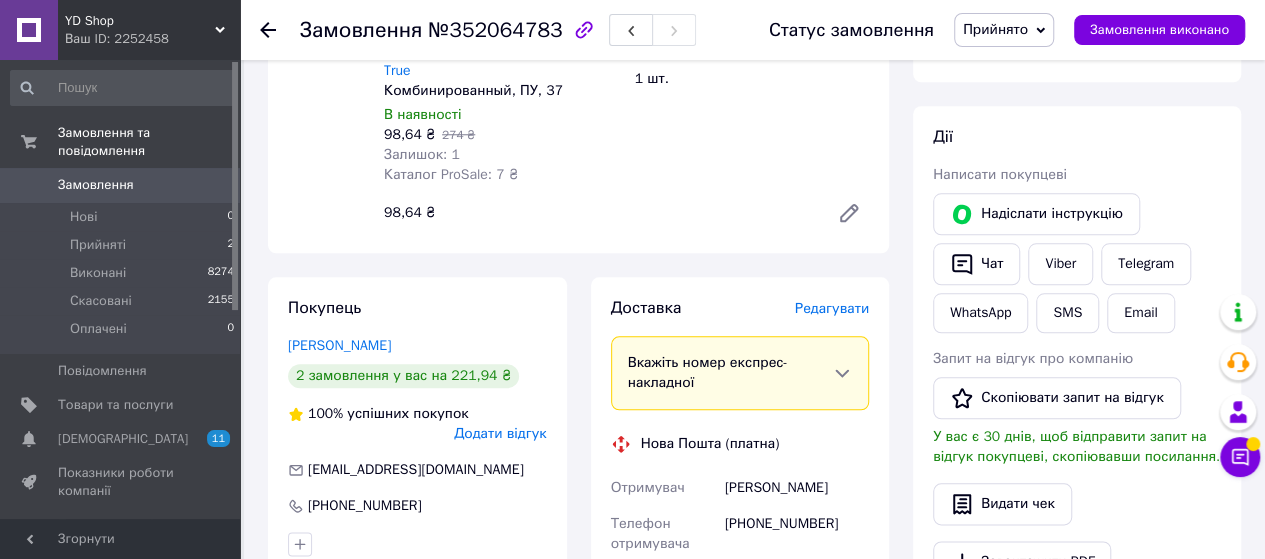 click on "Редагувати" at bounding box center [832, 308] 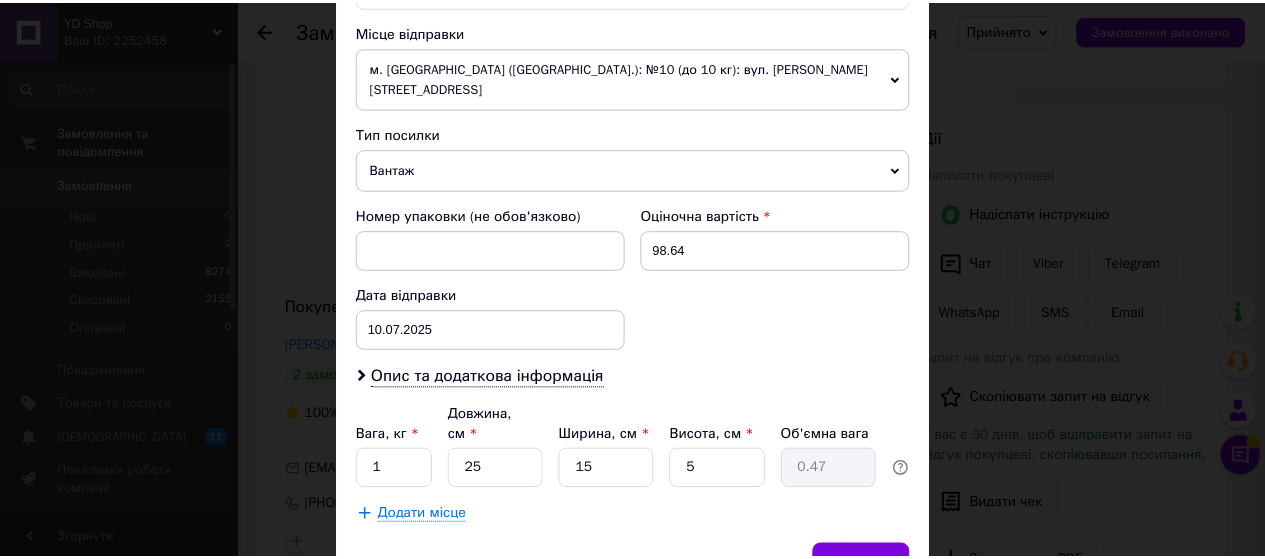 scroll, scrollTop: 760, scrollLeft: 0, axis: vertical 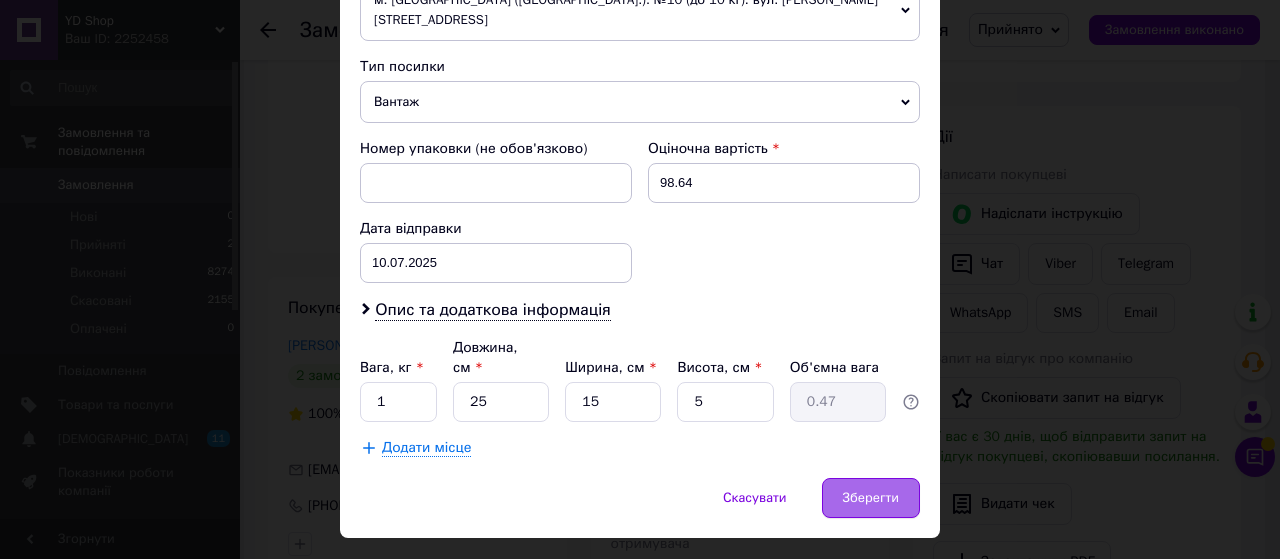 click on "Зберегти" at bounding box center (871, 498) 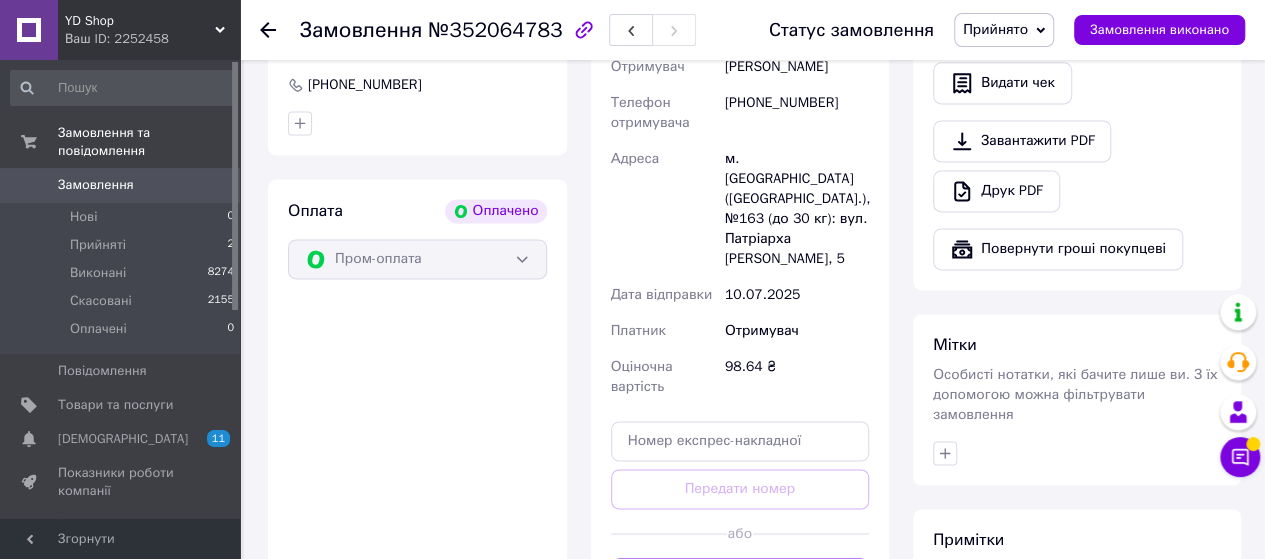 scroll, scrollTop: 1400, scrollLeft: 0, axis: vertical 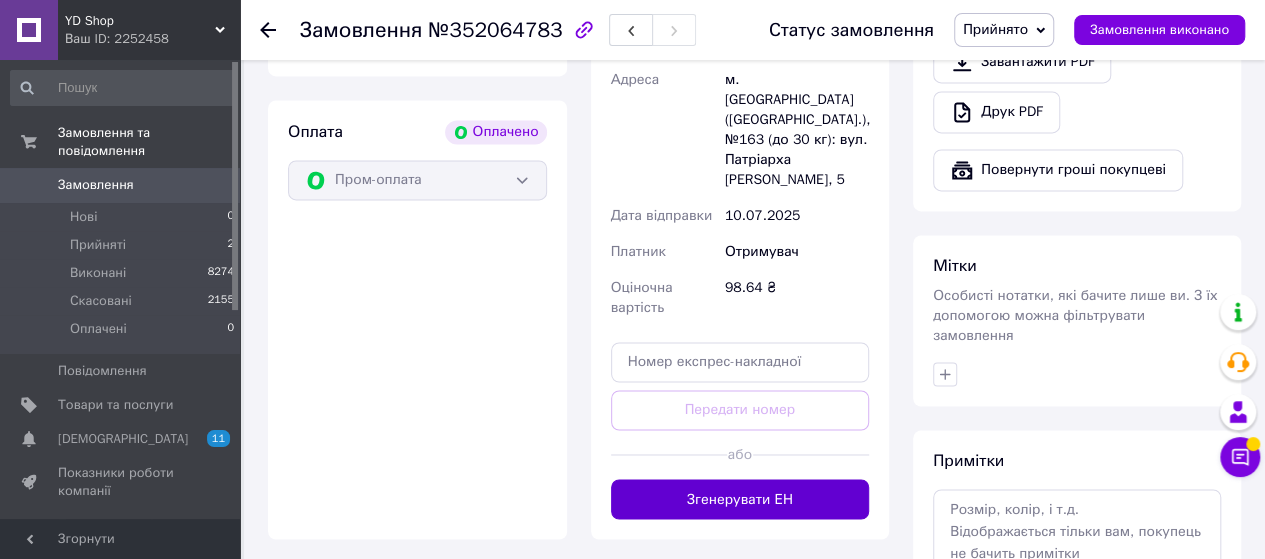 click on "Згенерувати ЕН" at bounding box center [740, 499] 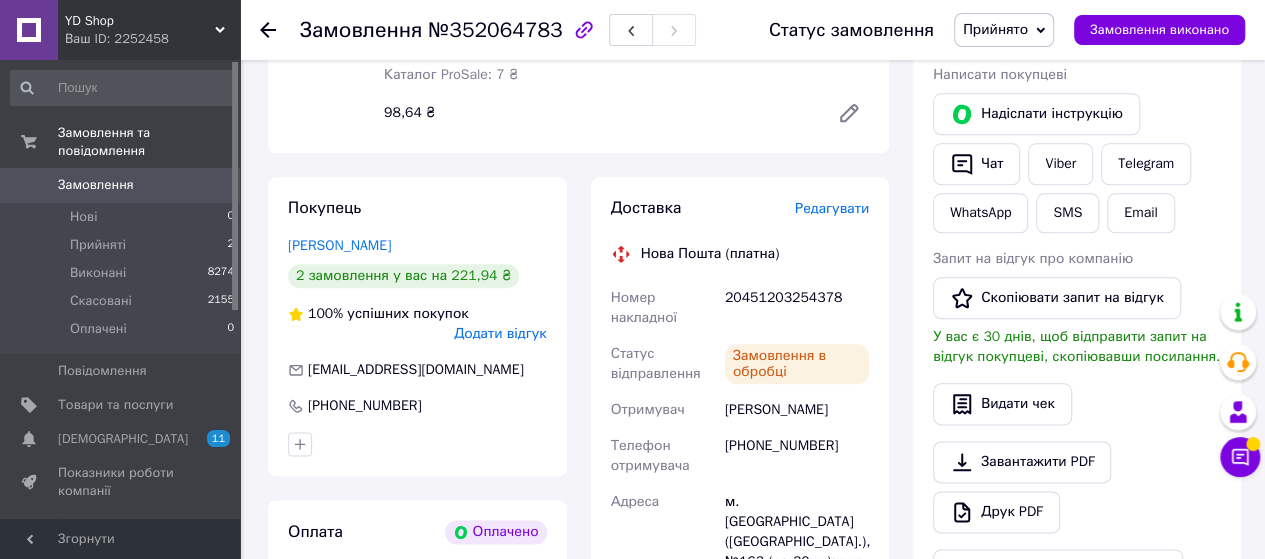 scroll, scrollTop: 700, scrollLeft: 0, axis: vertical 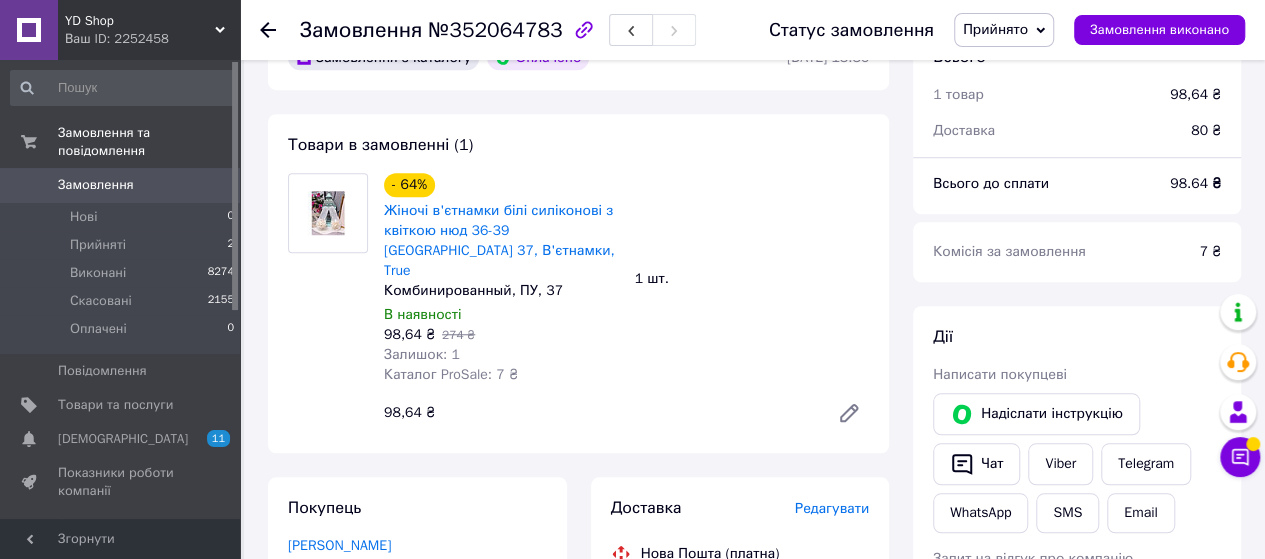 click 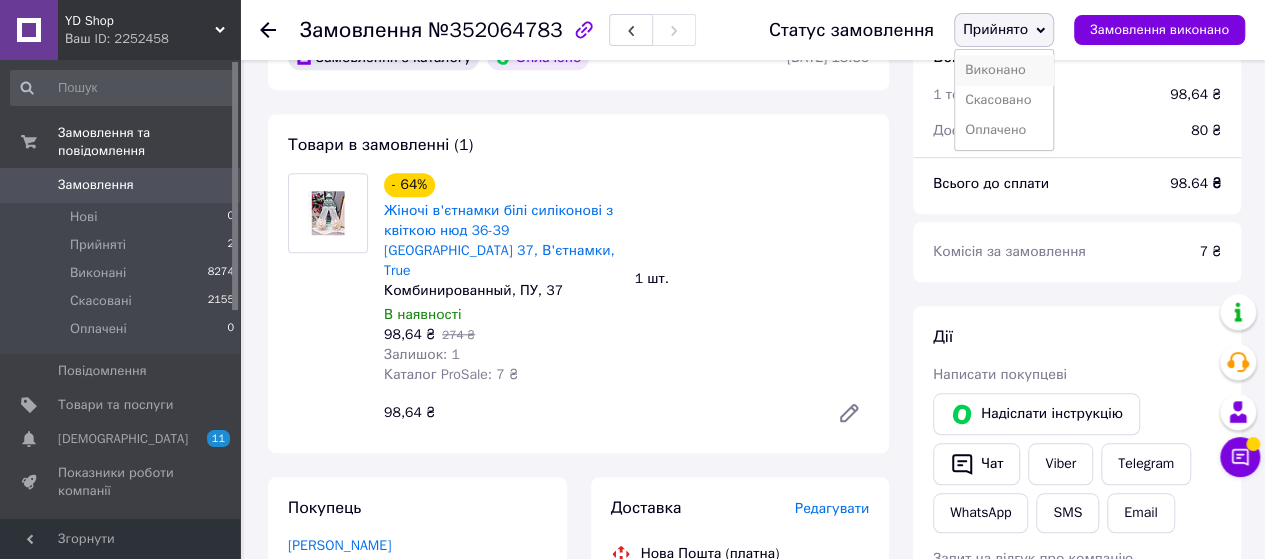 click on "Виконано" at bounding box center (1004, 70) 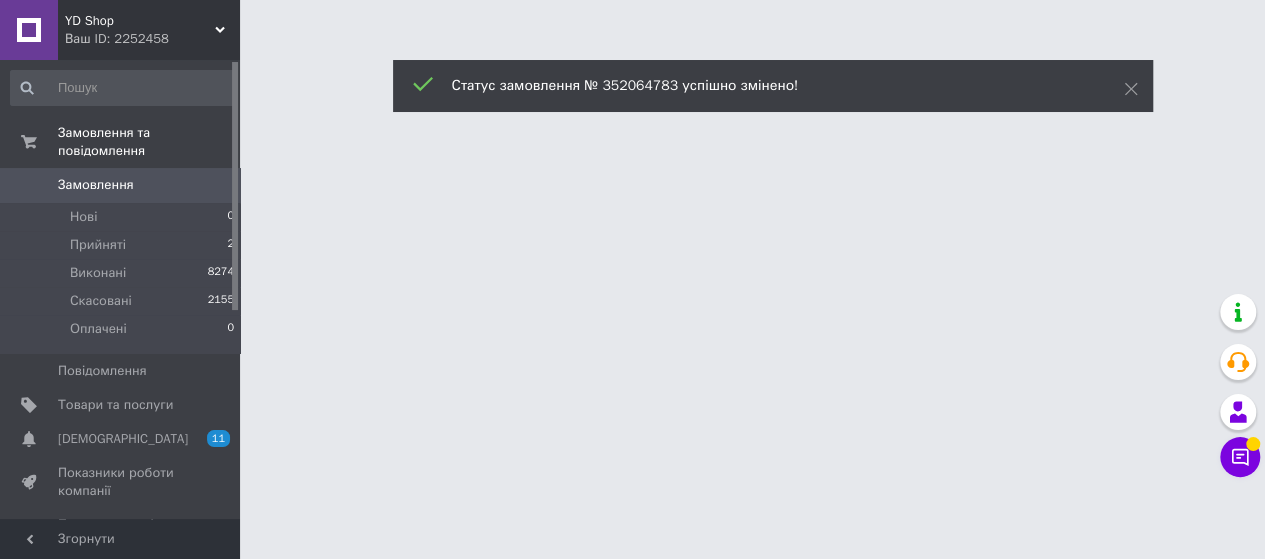 scroll, scrollTop: 0, scrollLeft: 0, axis: both 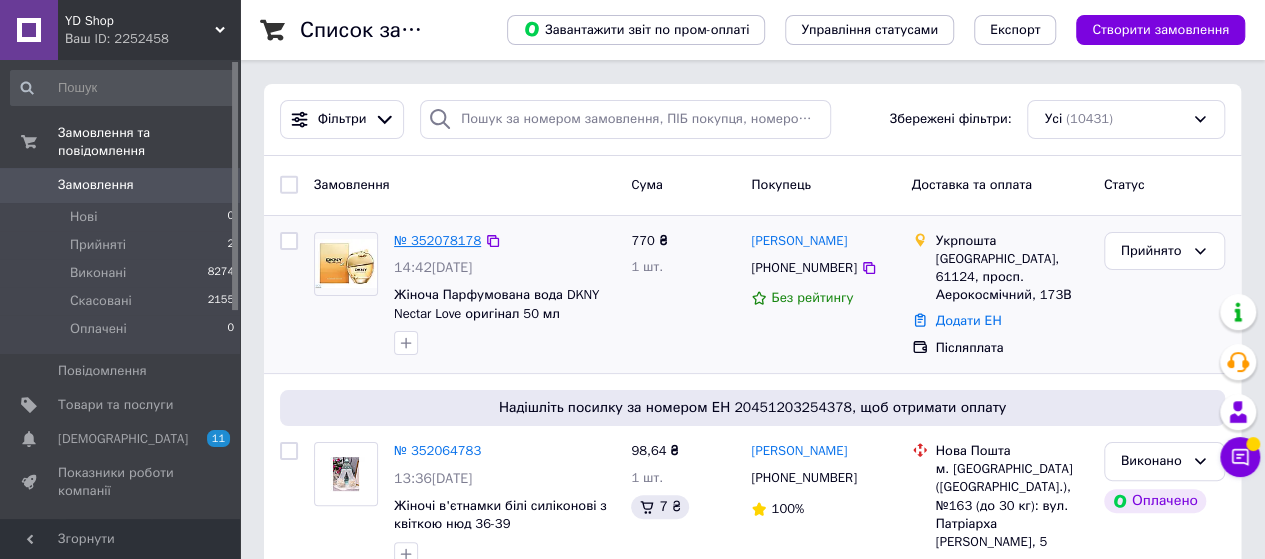 click on "№ 352078178" at bounding box center [437, 240] 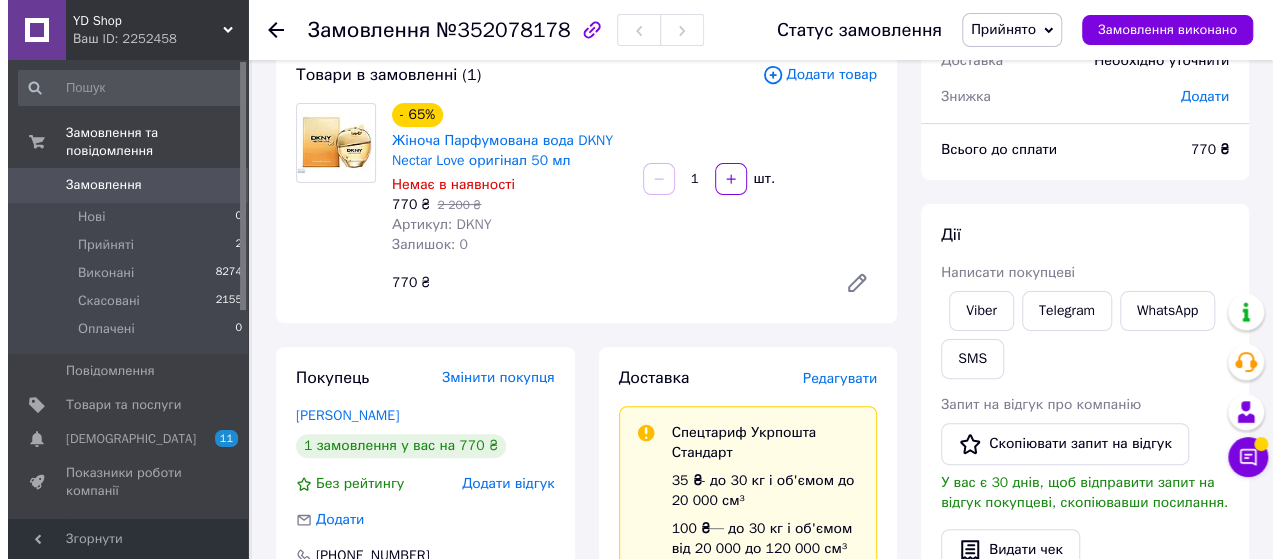 scroll, scrollTop: 200, scrollLeft: 0, axis: vertical 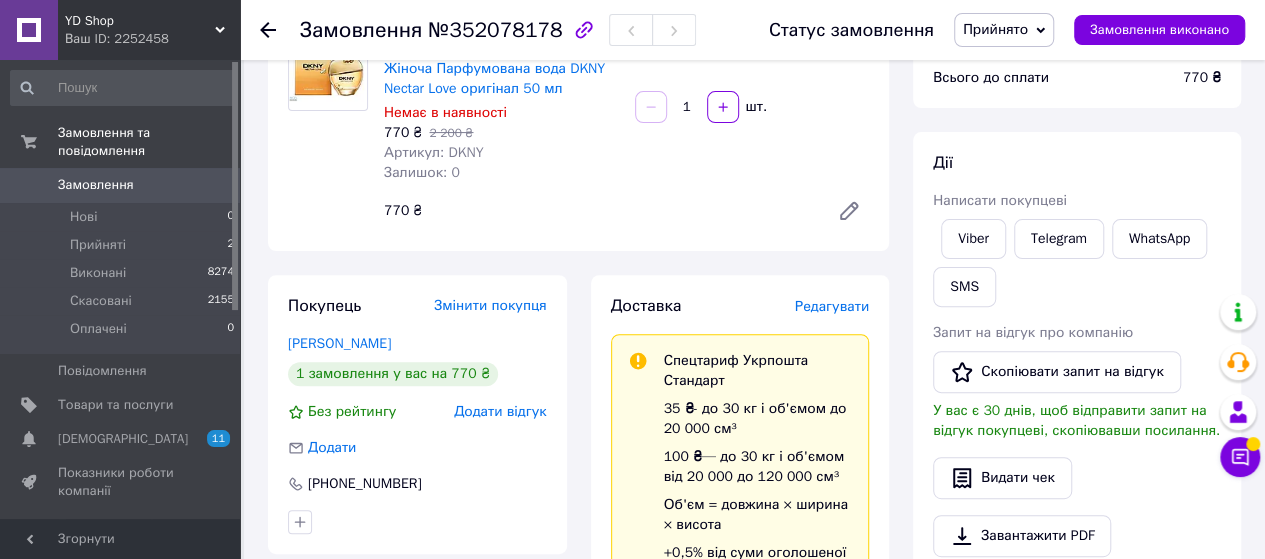 click on "Редагувати" at bounding box center (832, 306) 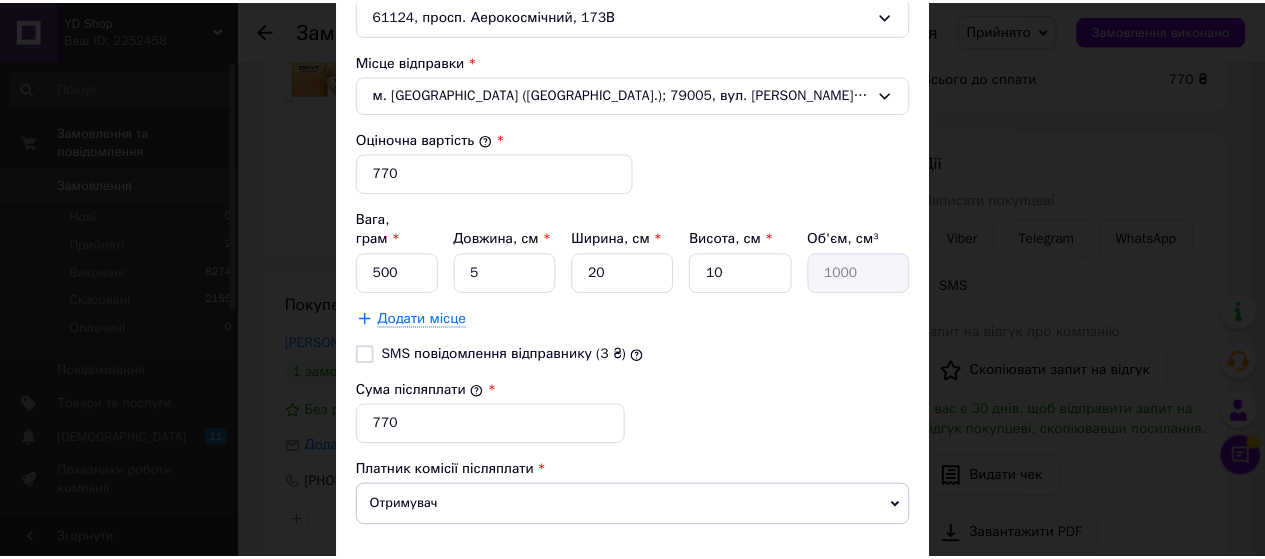 scroll, scrollTop: 800, scrollLeft: 0, axis: vertical 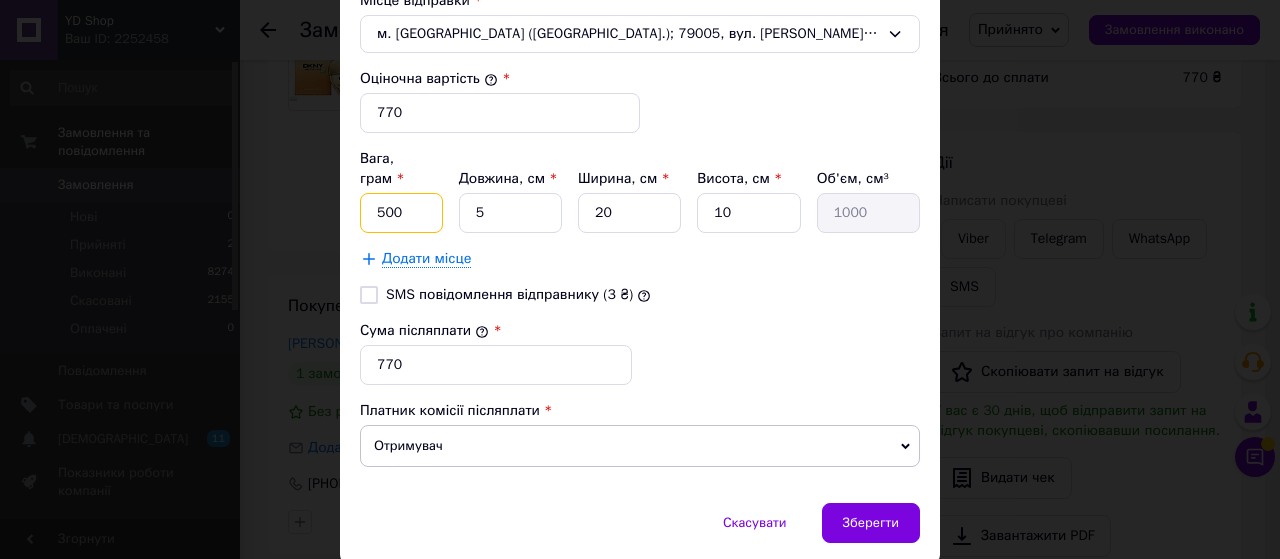 click on "500" at bounding box center [401, 213] 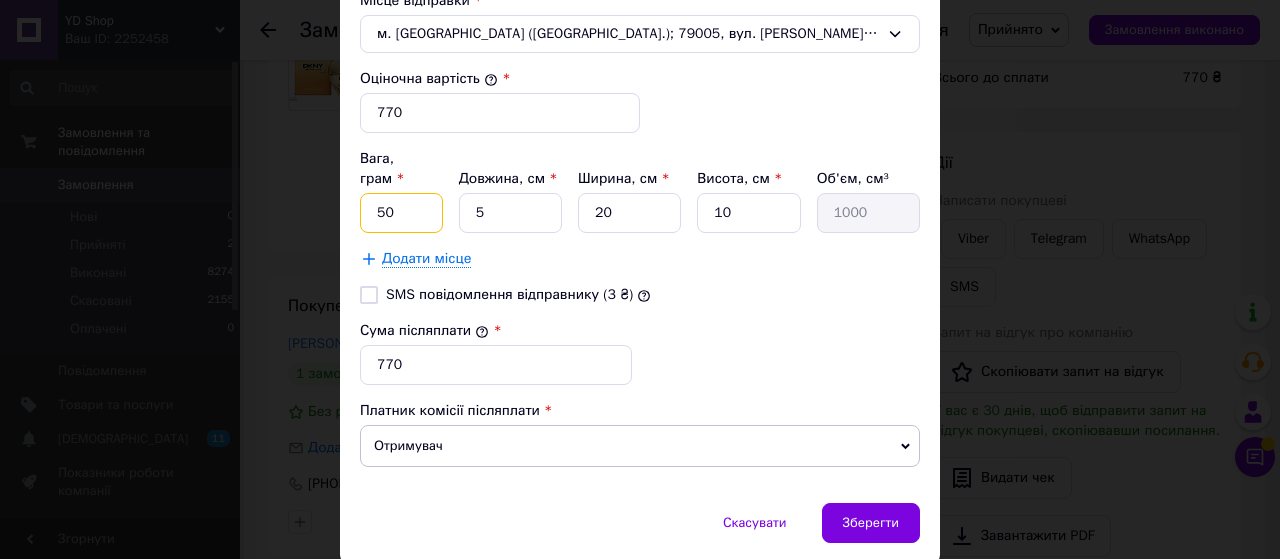 type on "5" 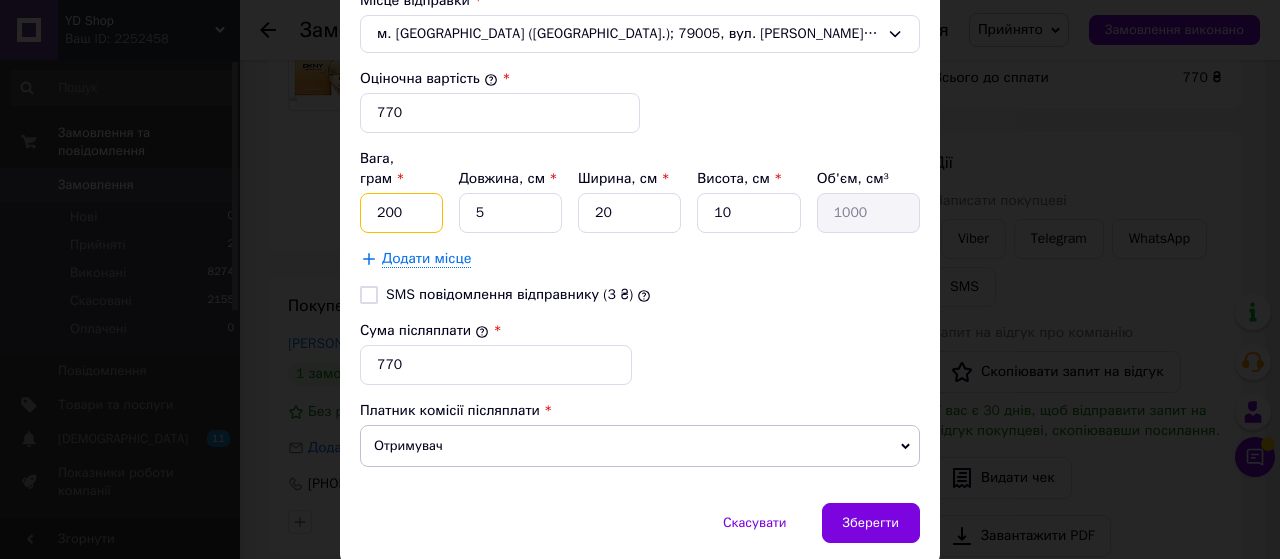 type on "200" 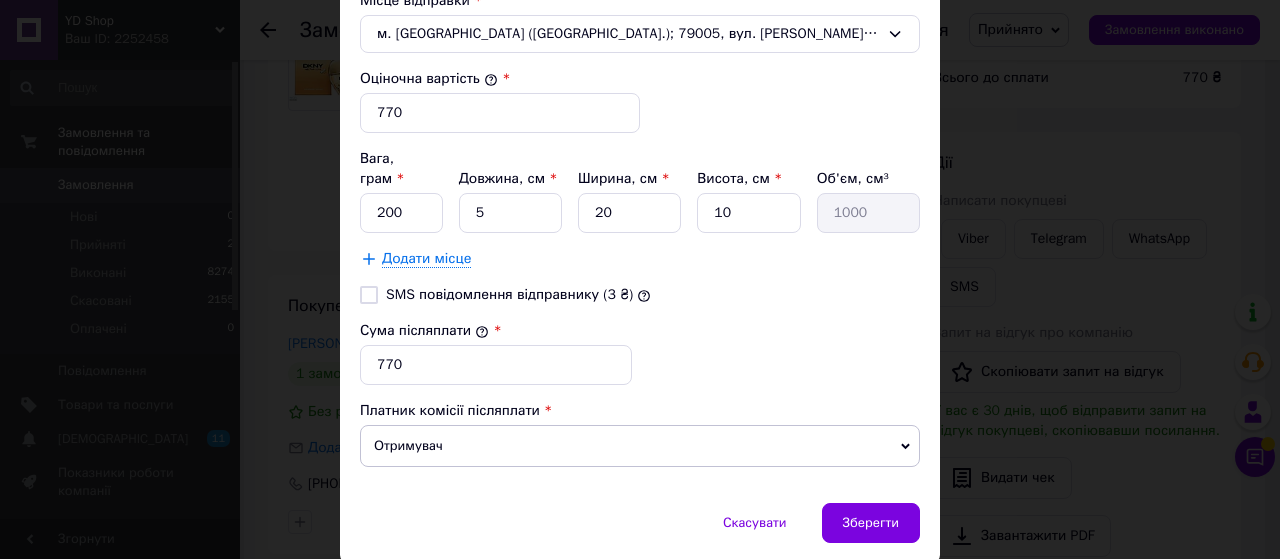 click on "Сума післяплати     * 770" at bounding box center [640, 353] 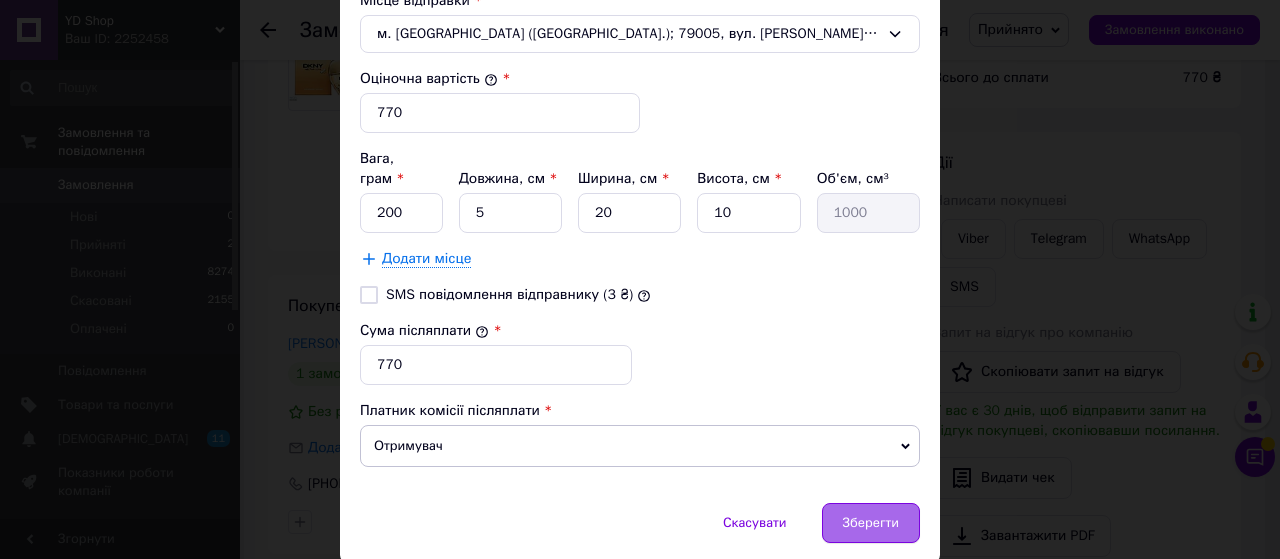click on "Зберегти" at bounding box center [871, 523] 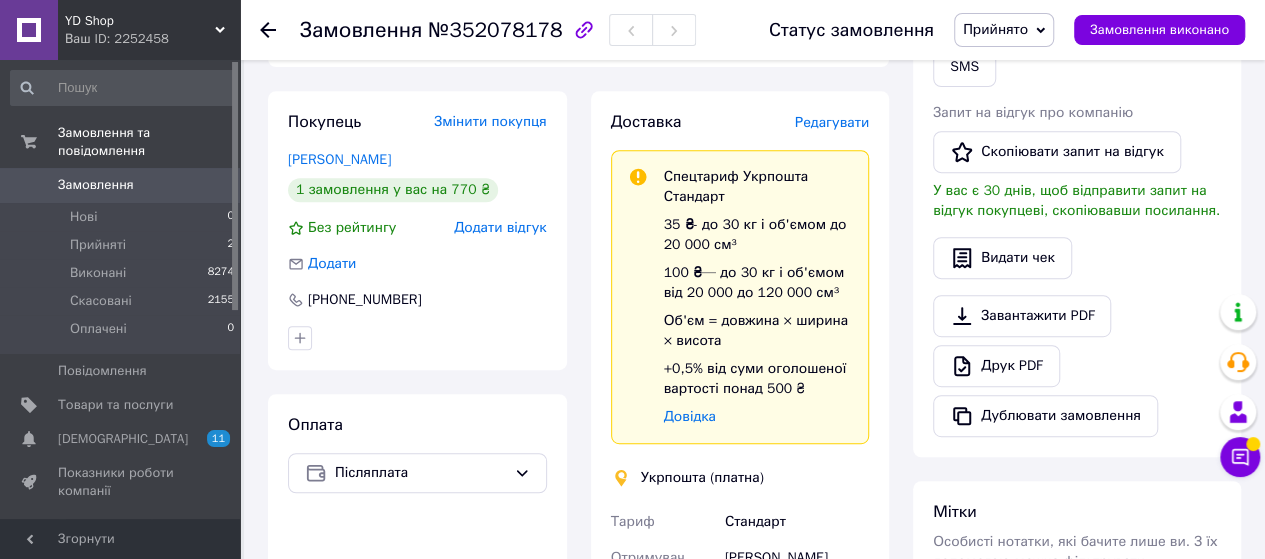 scroll, scrollTop: 500, scrollLeft: 0, axis: vertical 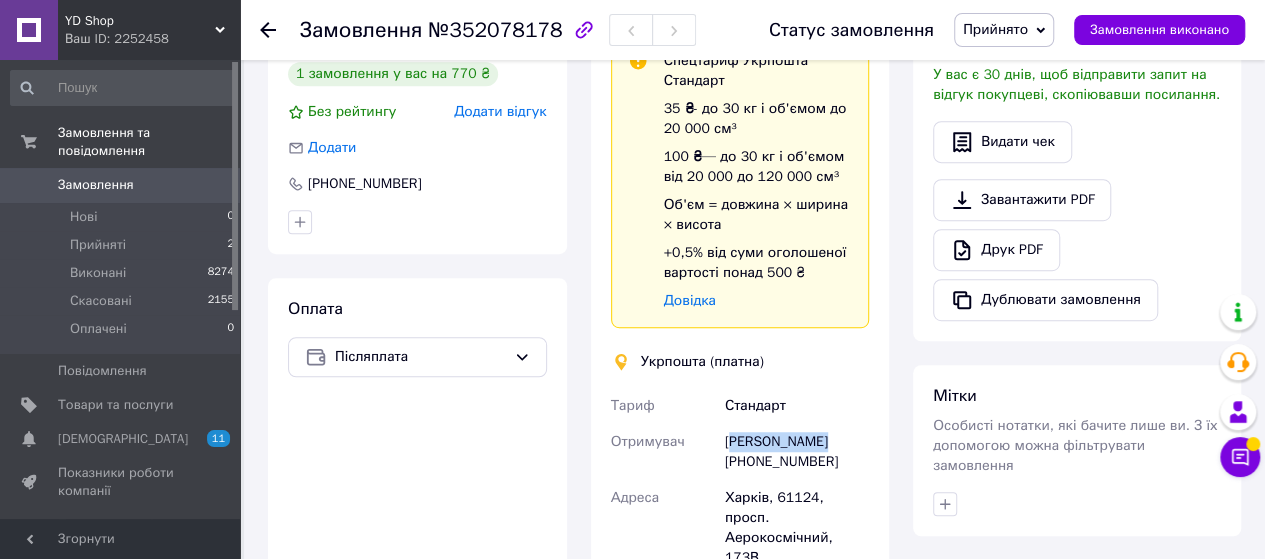 copy on "[PERSON_NAME]" 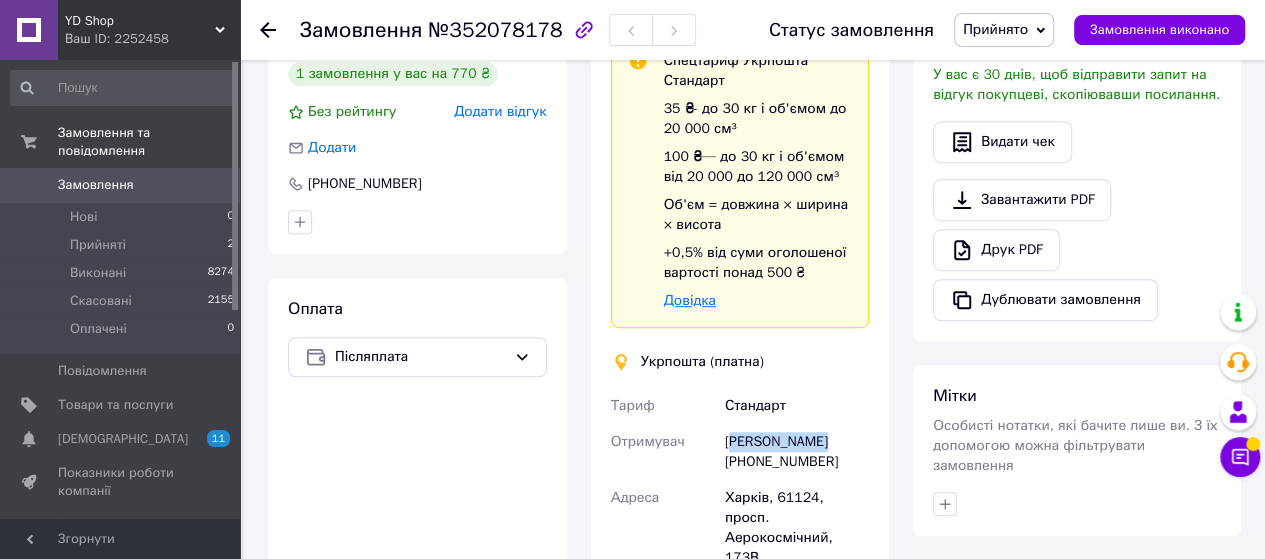 drag, startPoint x: 822, startPoint y: 447, endPoint x: 700, endPoint y: 294, distance: 195.68597 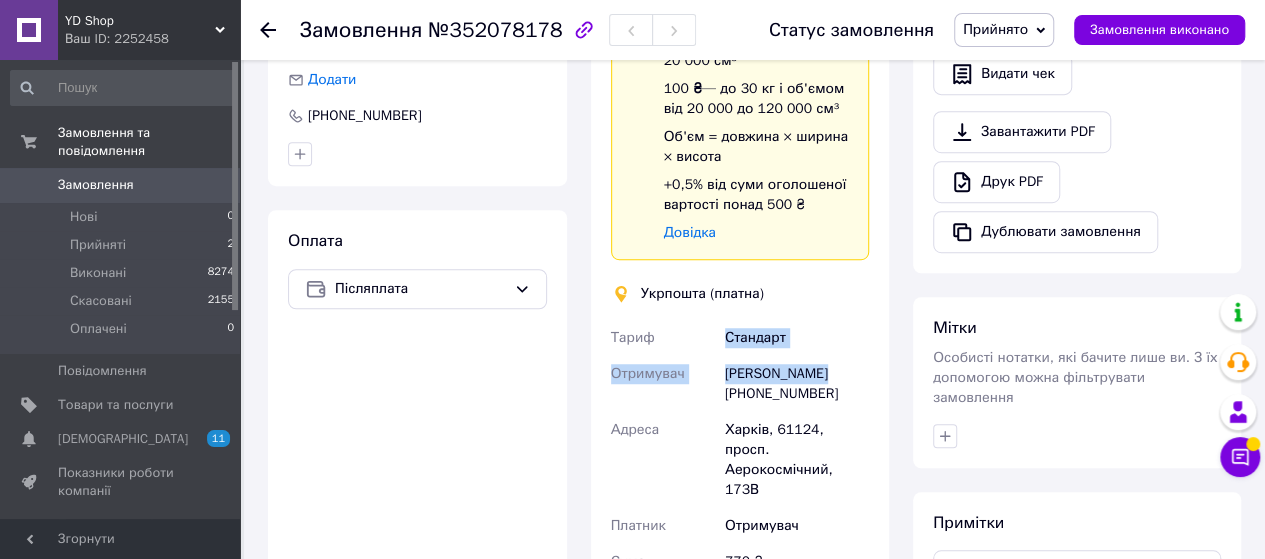 scroll, scrollTop: 600, scrollLeft: 0, axis: vertical 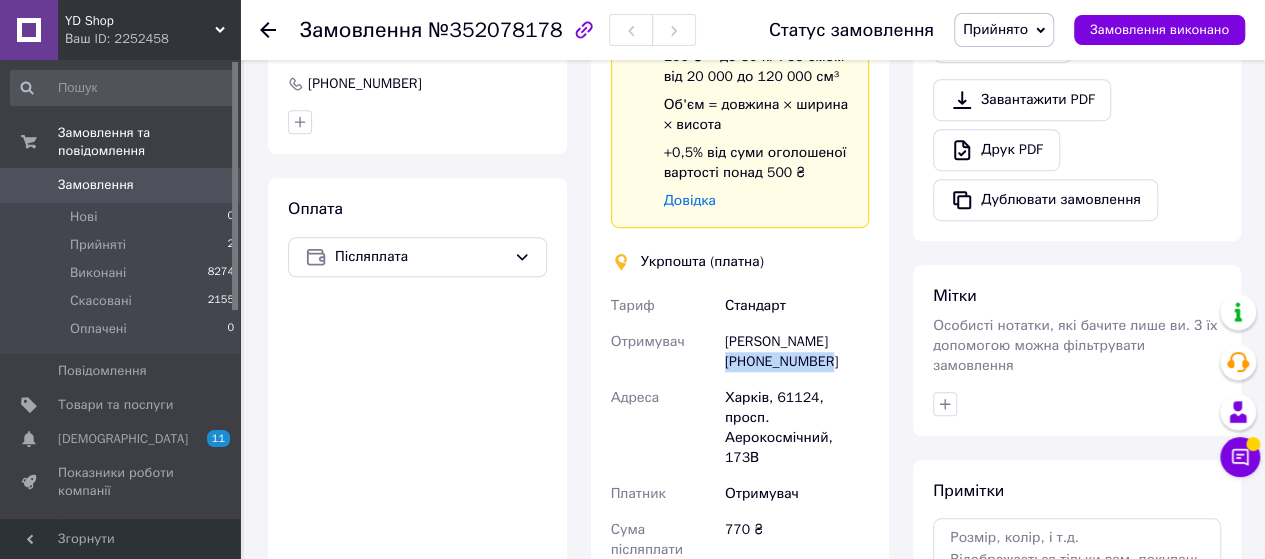 copy on "[PHONE_NUMBER]" 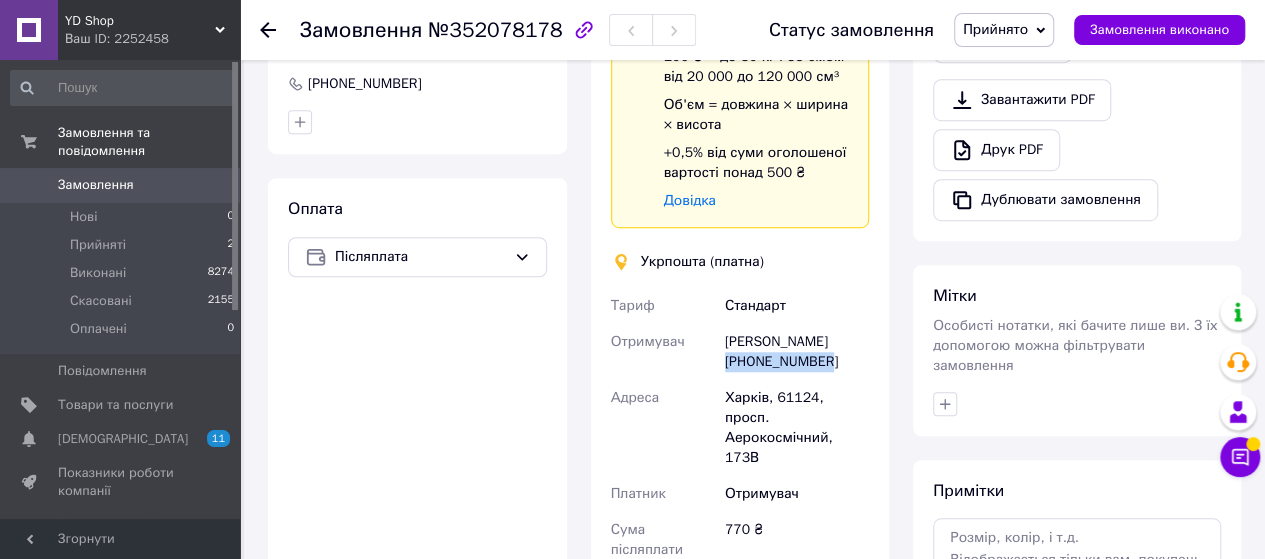 drag, startPoint x: 838, startPoint y: 367, endPoint x: 724, endPoint y: 371, distance: 114.07015 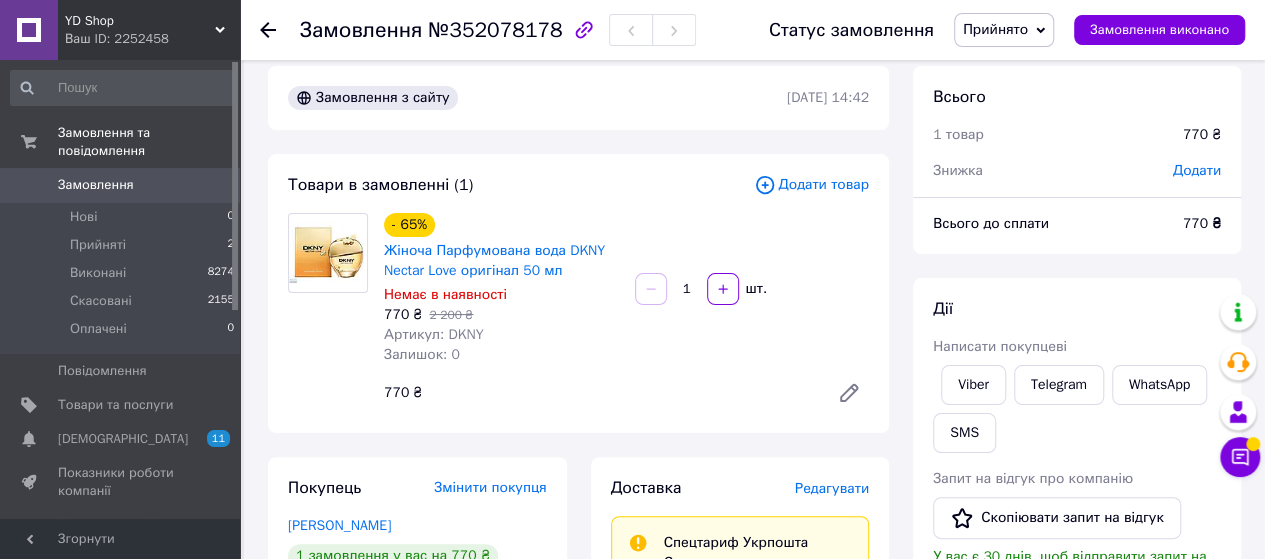 scroll, scrollTop: 0, scrollLeft: 0, axis: both 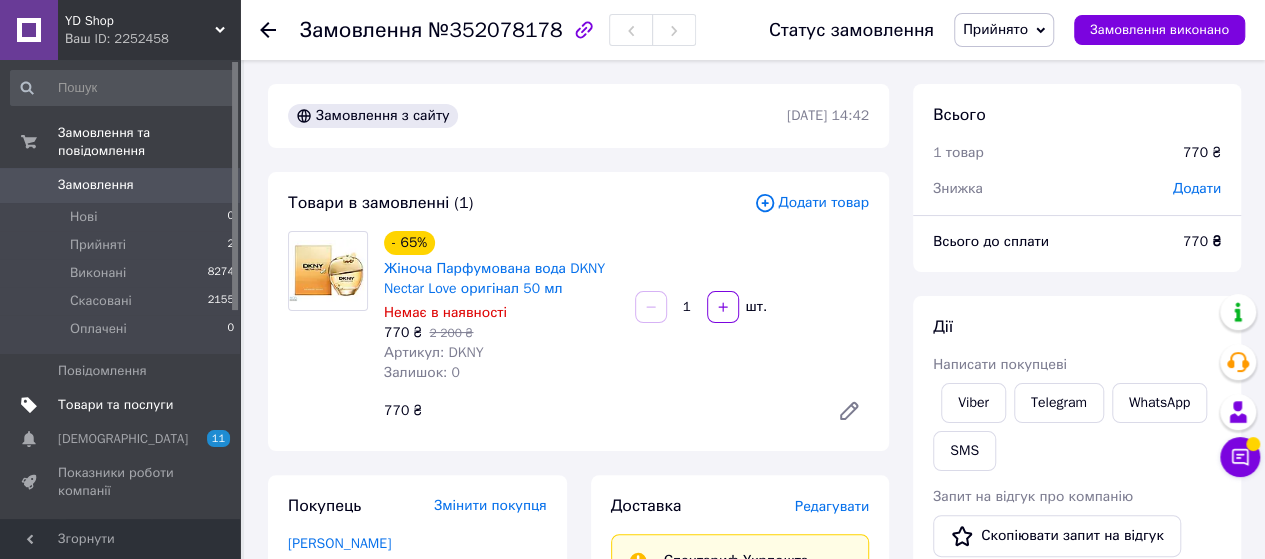 click on "Товари та послуги" at bounding box center [115, 405] 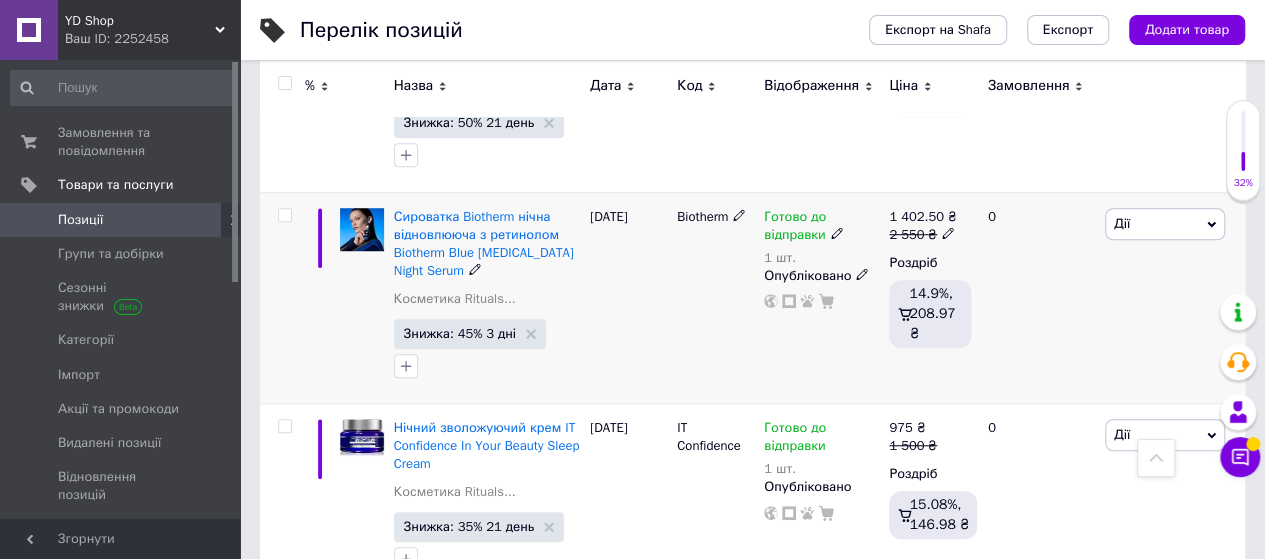 scroll, scrollTop: 700, scrollLeft: 0, axis: vertical 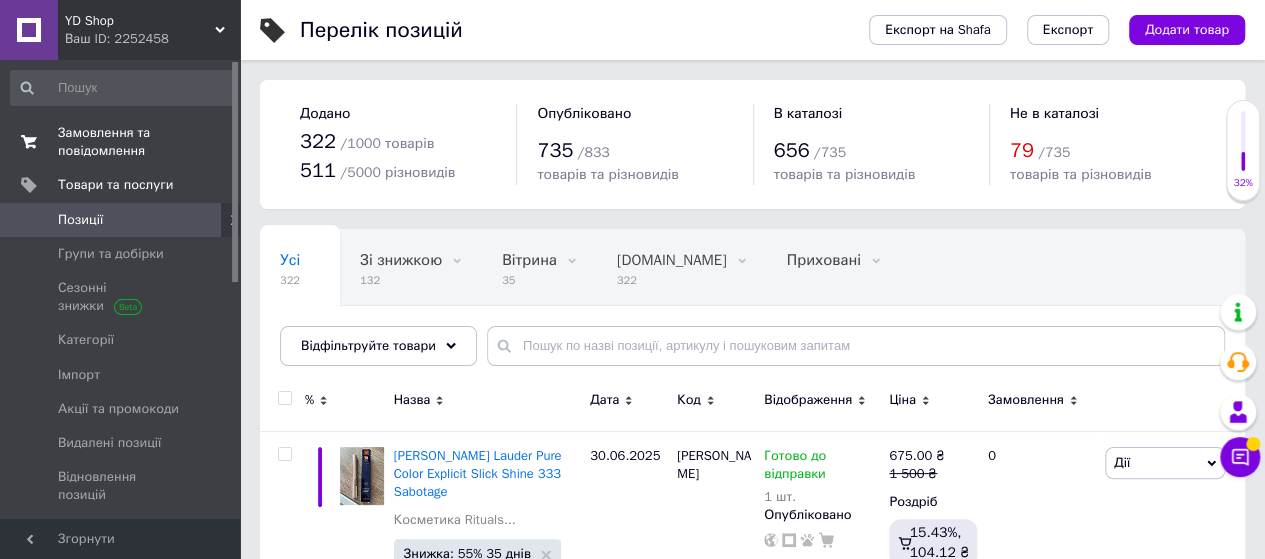 click on "Замовлення та повідомлення" at bounding box center [121, 142] 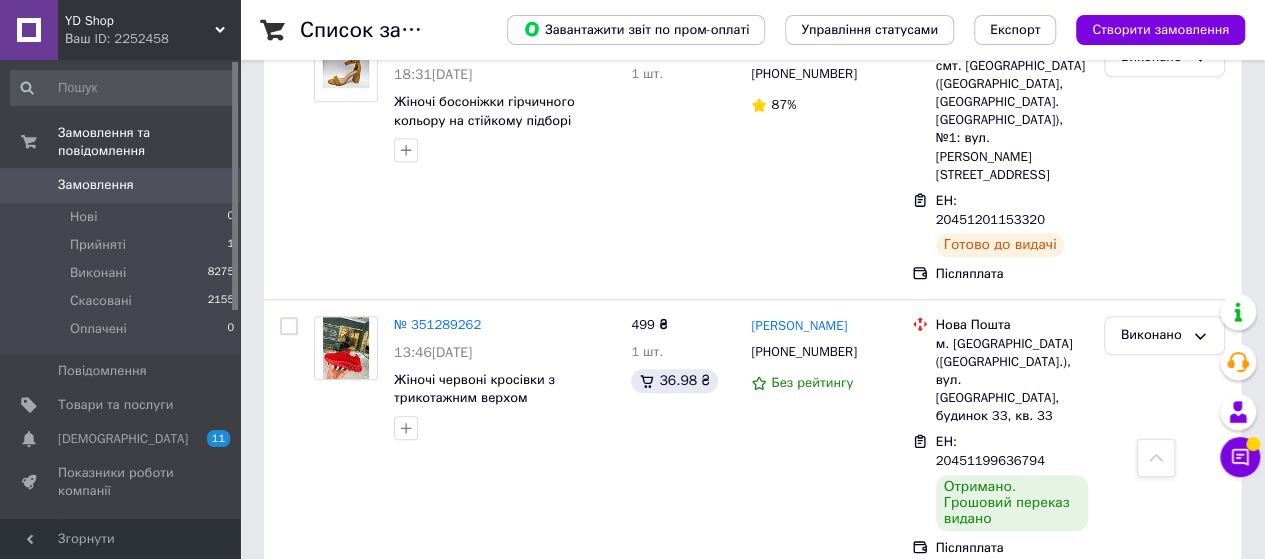 scroll, scrollTop: 900, scrollLeft: 0, axis: vertical 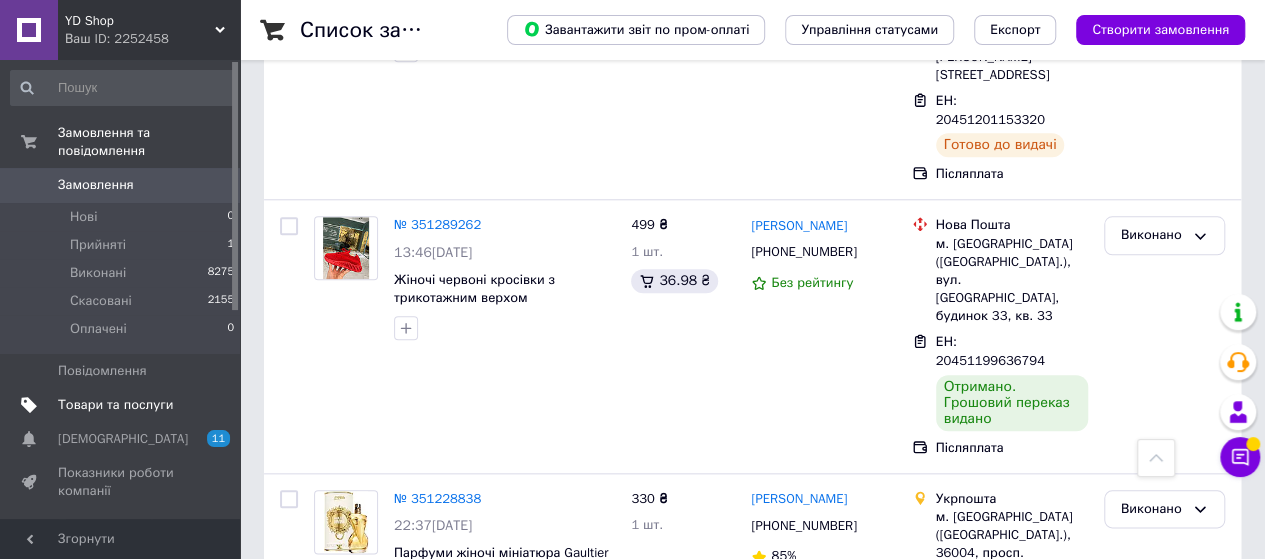click on "Товари та послуги" at bounding box center [115, 405] 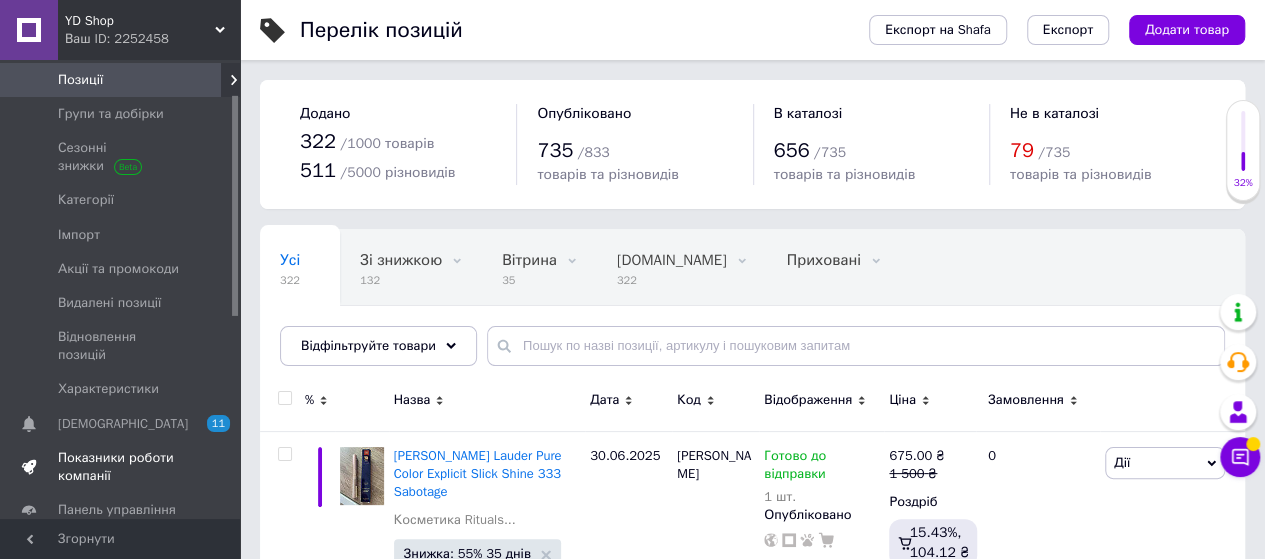 scroll, scrollTop: 200, scrollLeft: 0, axis: vertical 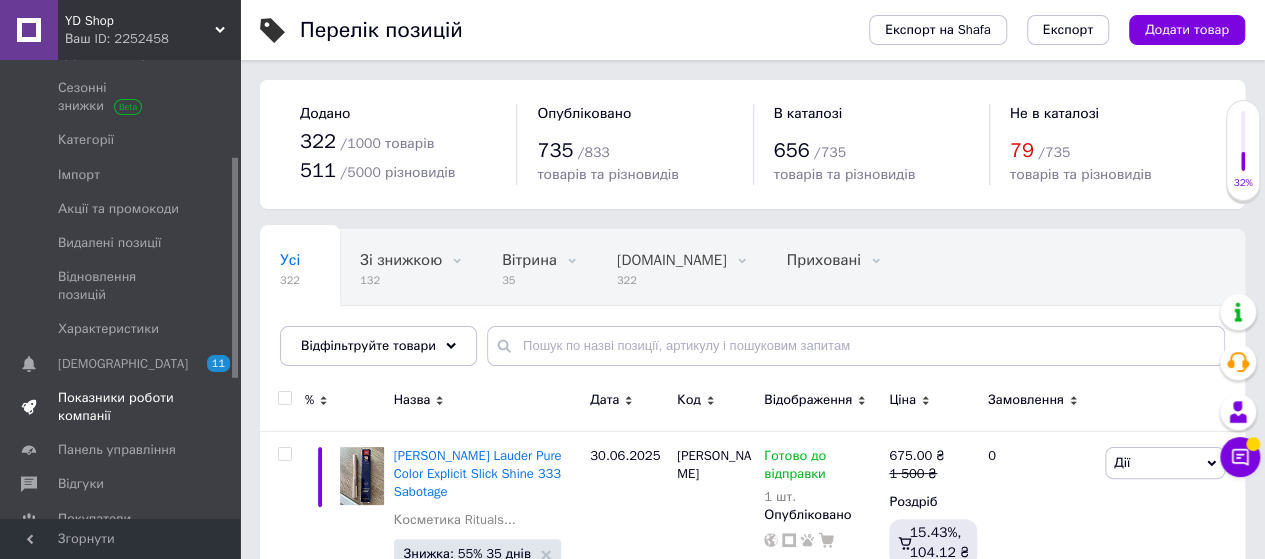 click on "Показники роботи компанії" at bounding box center [121, 407] 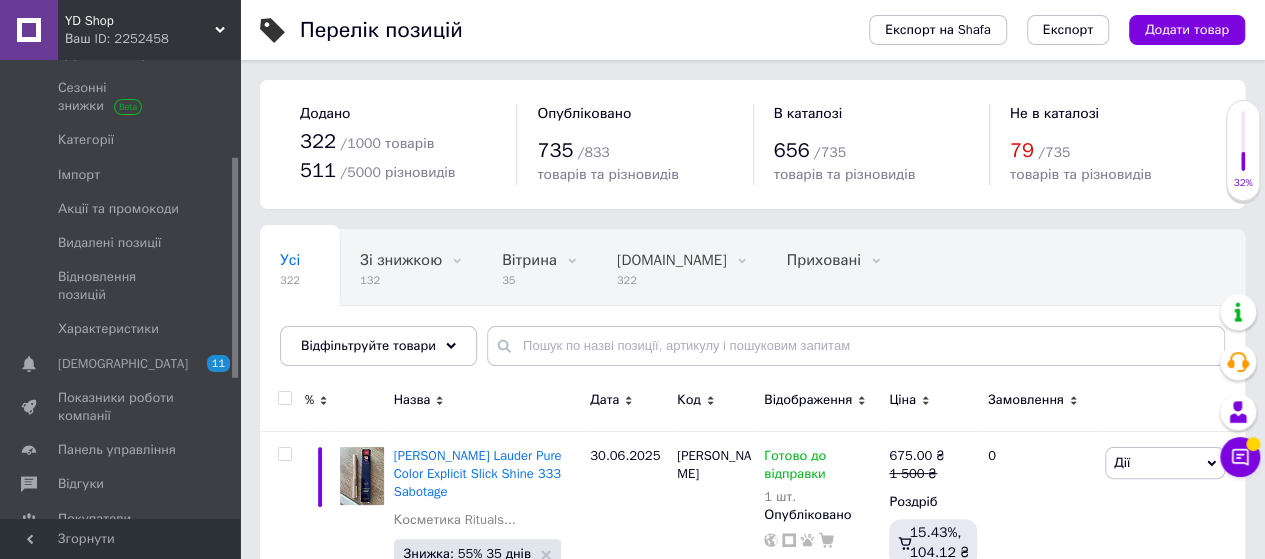 click on "Гаманець компанії" at bounding box center [123, 708] 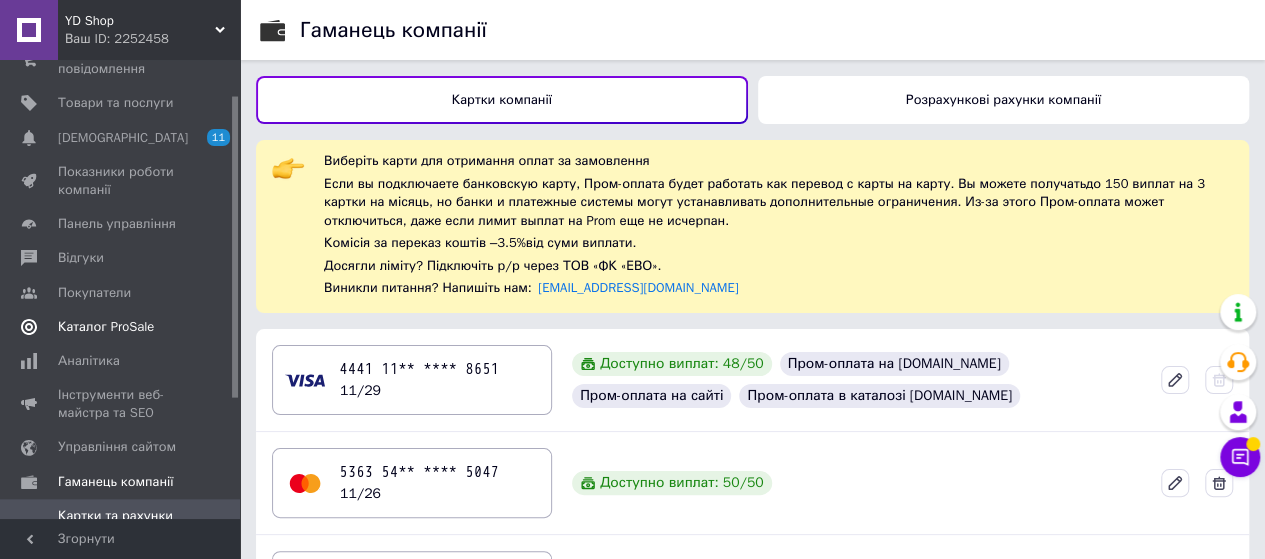 scroll, scrollTop: 0, scrollLeft: 0, axis: both 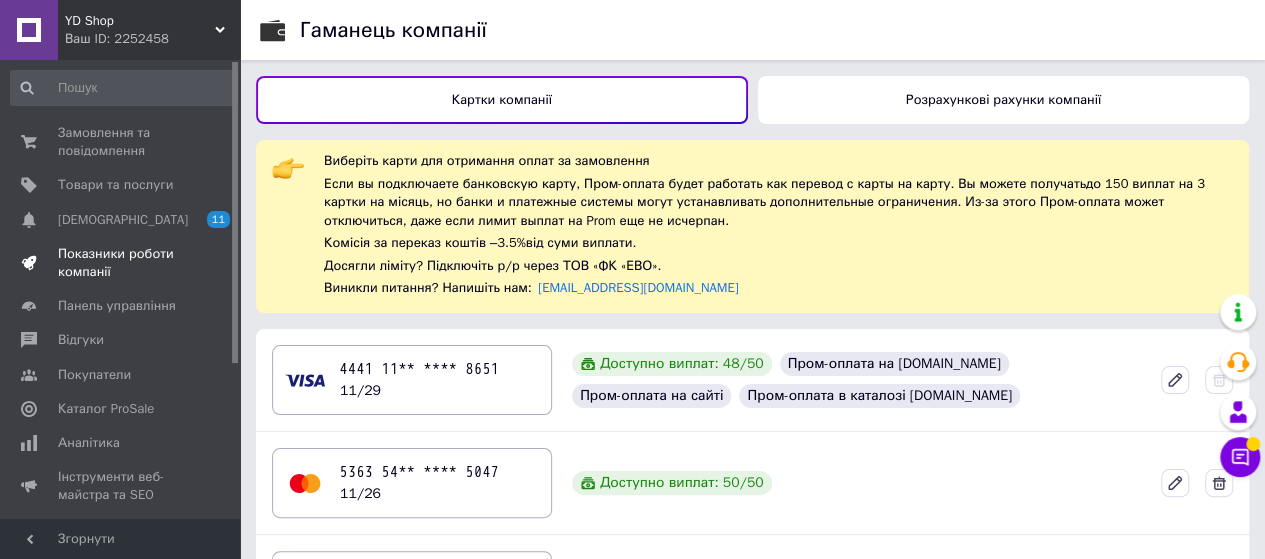 click on "Показники роботи компанії" at bounding box center (121, 263) 